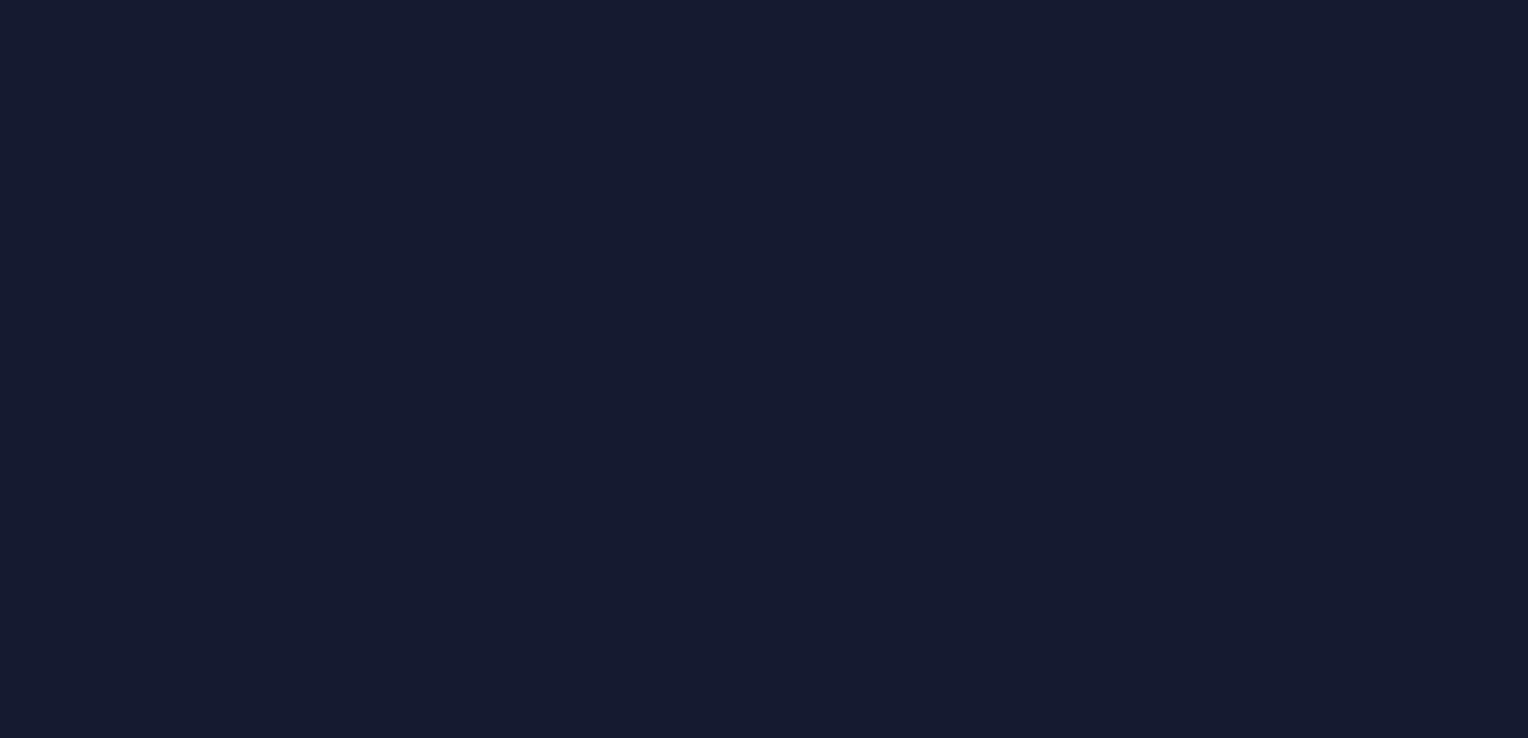 scroll, scrollTop: 0, scrollLeft: 0, axis: both 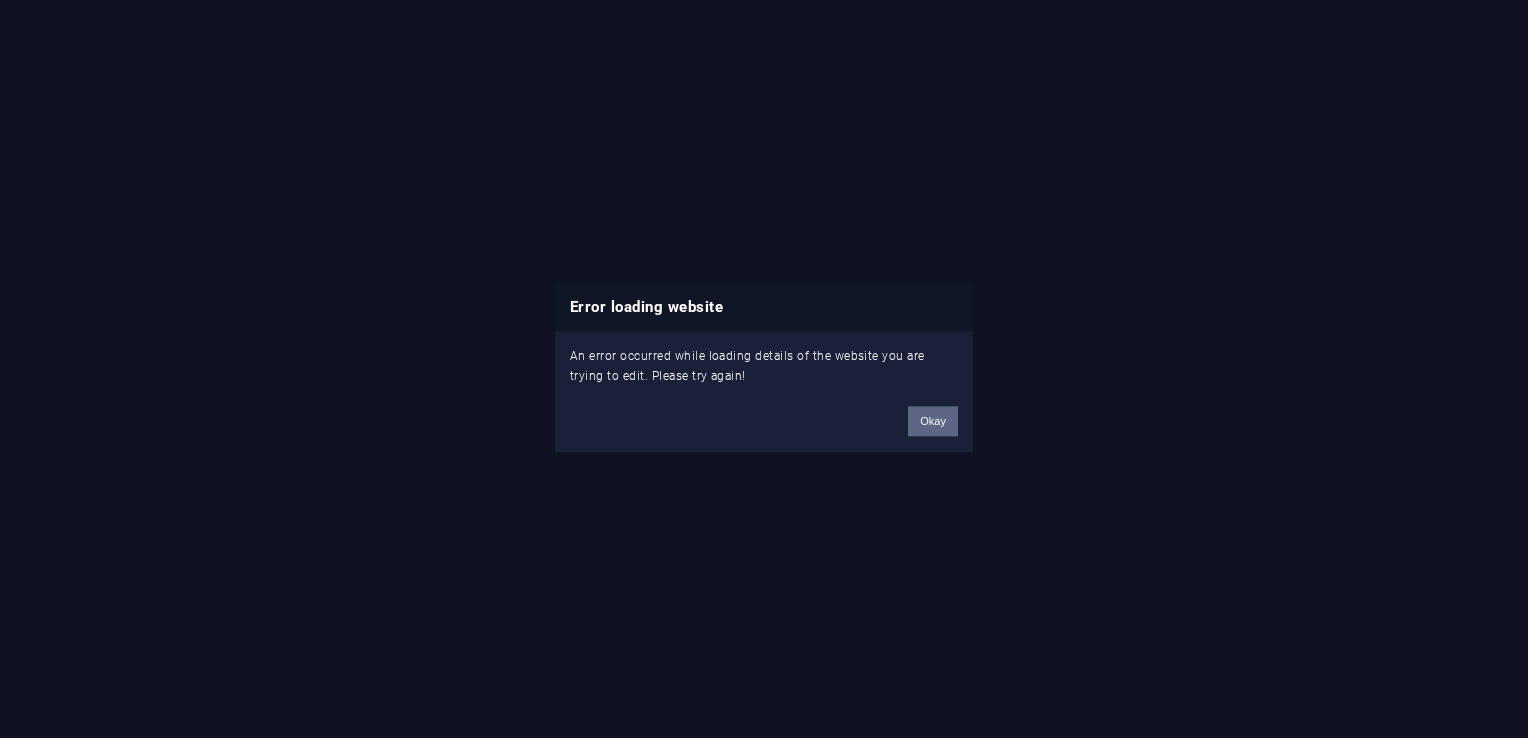 click on "Okay" at bounding box center (933, 422) 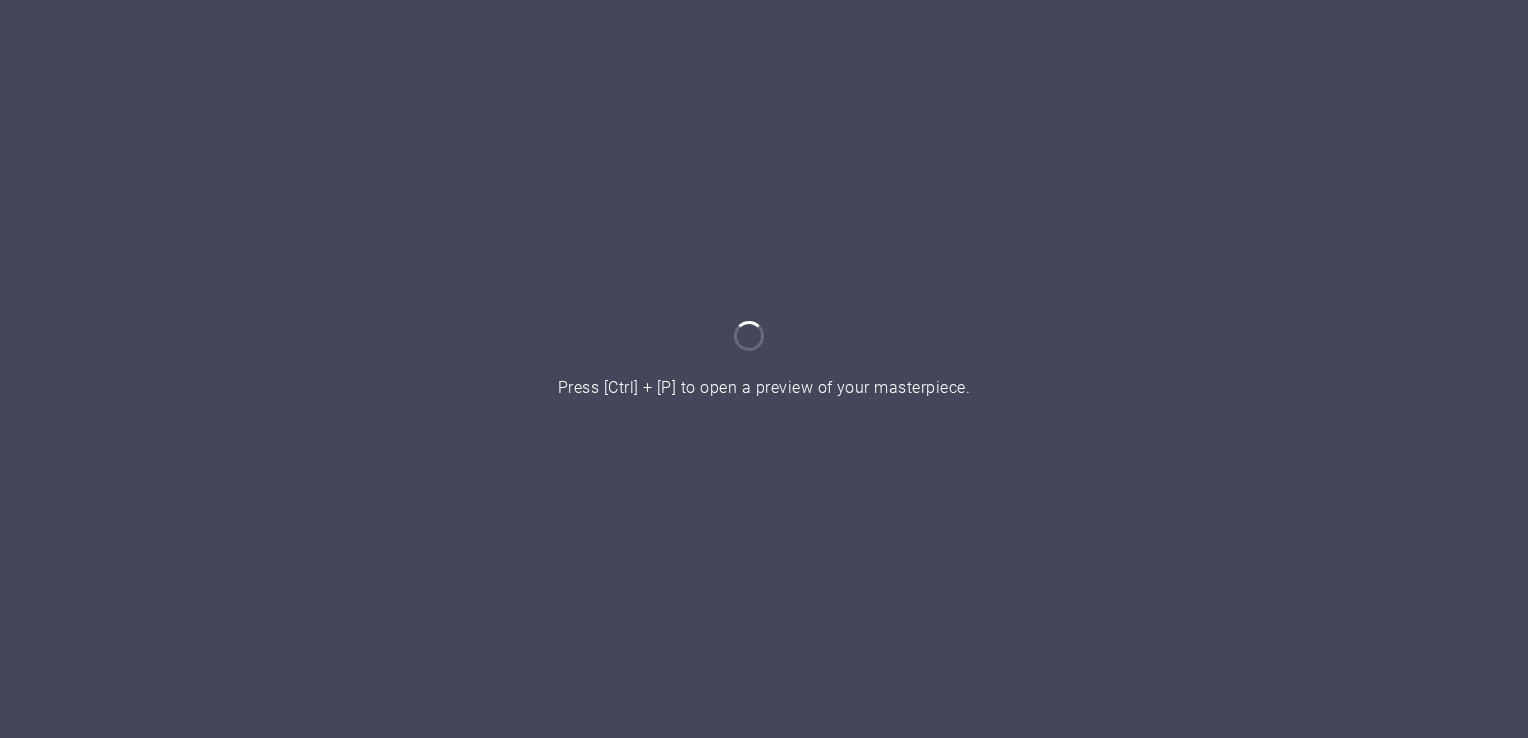 scroll, scrollTop: 0, scrollLeft: 0, axis: both 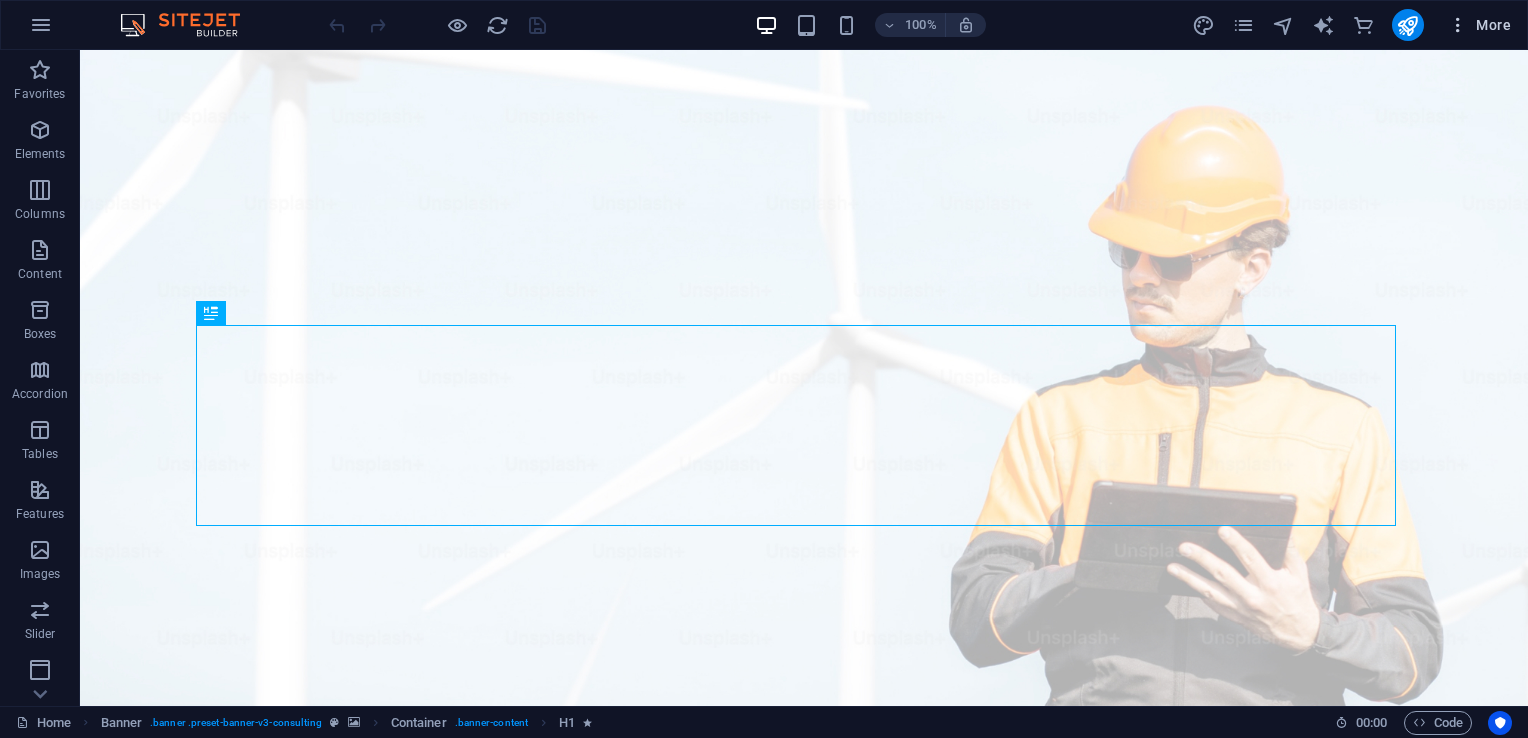 click on "More" at bounding box center [1479, 25] 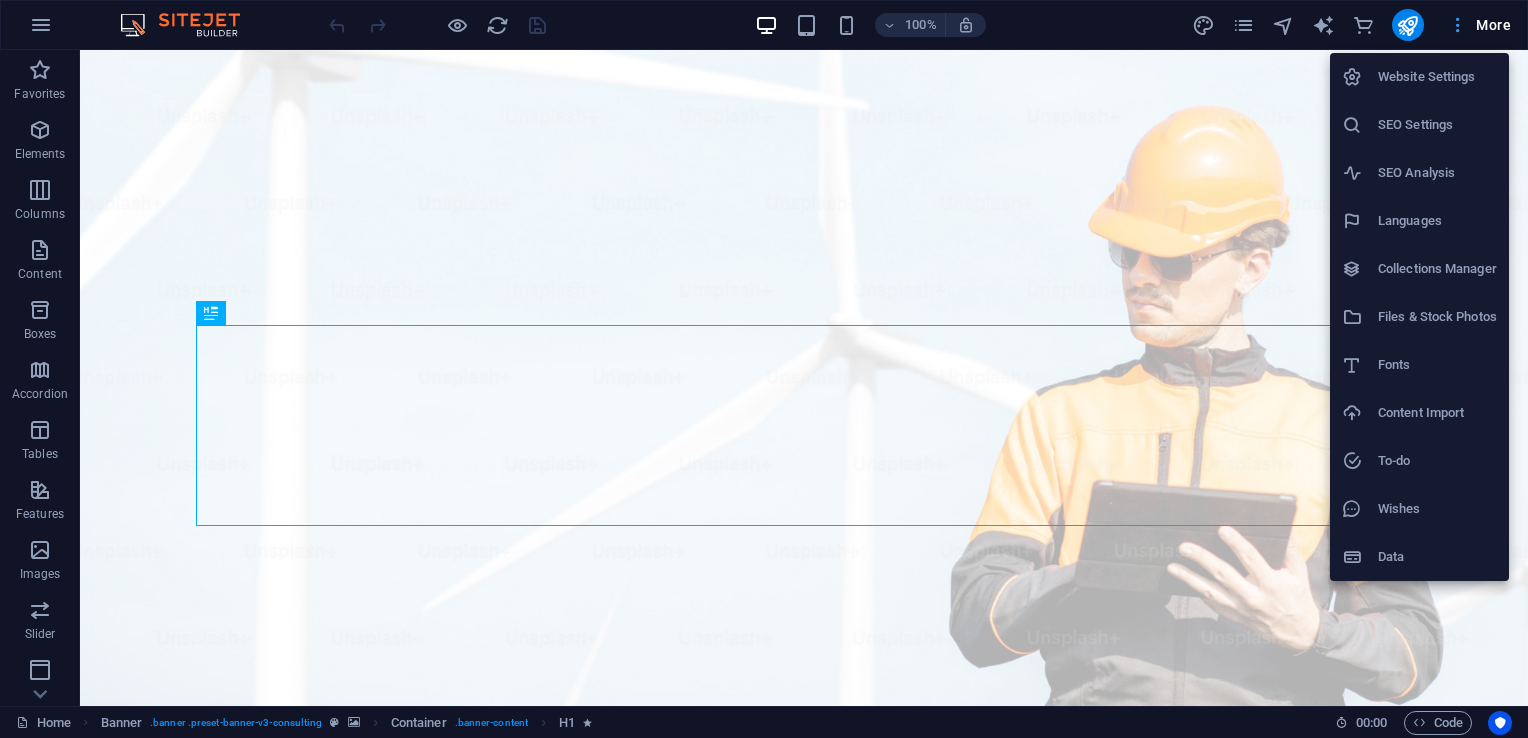 click at bounding box center (764, 369) 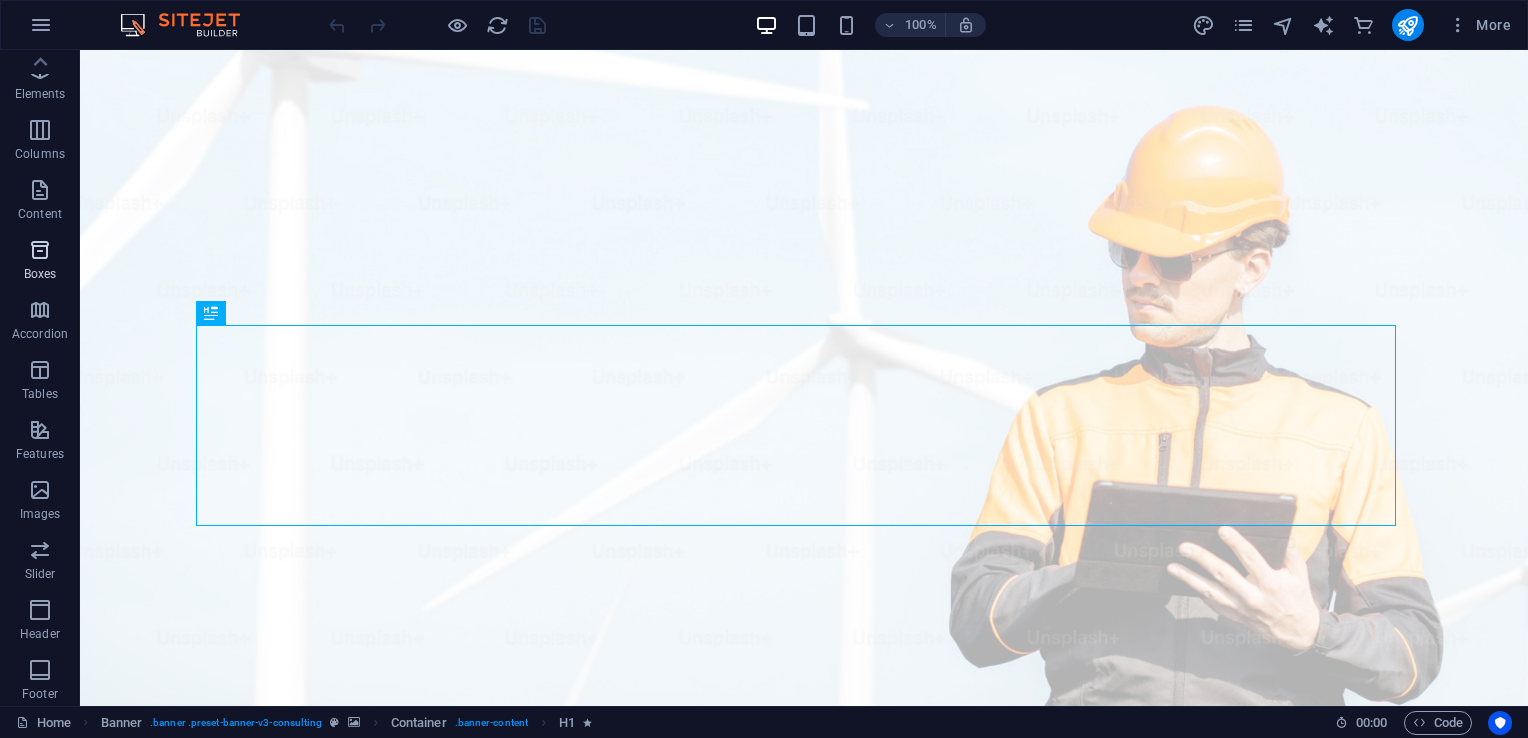 scroll, scrollTop: 0, scrollLeft: 0, axis: both 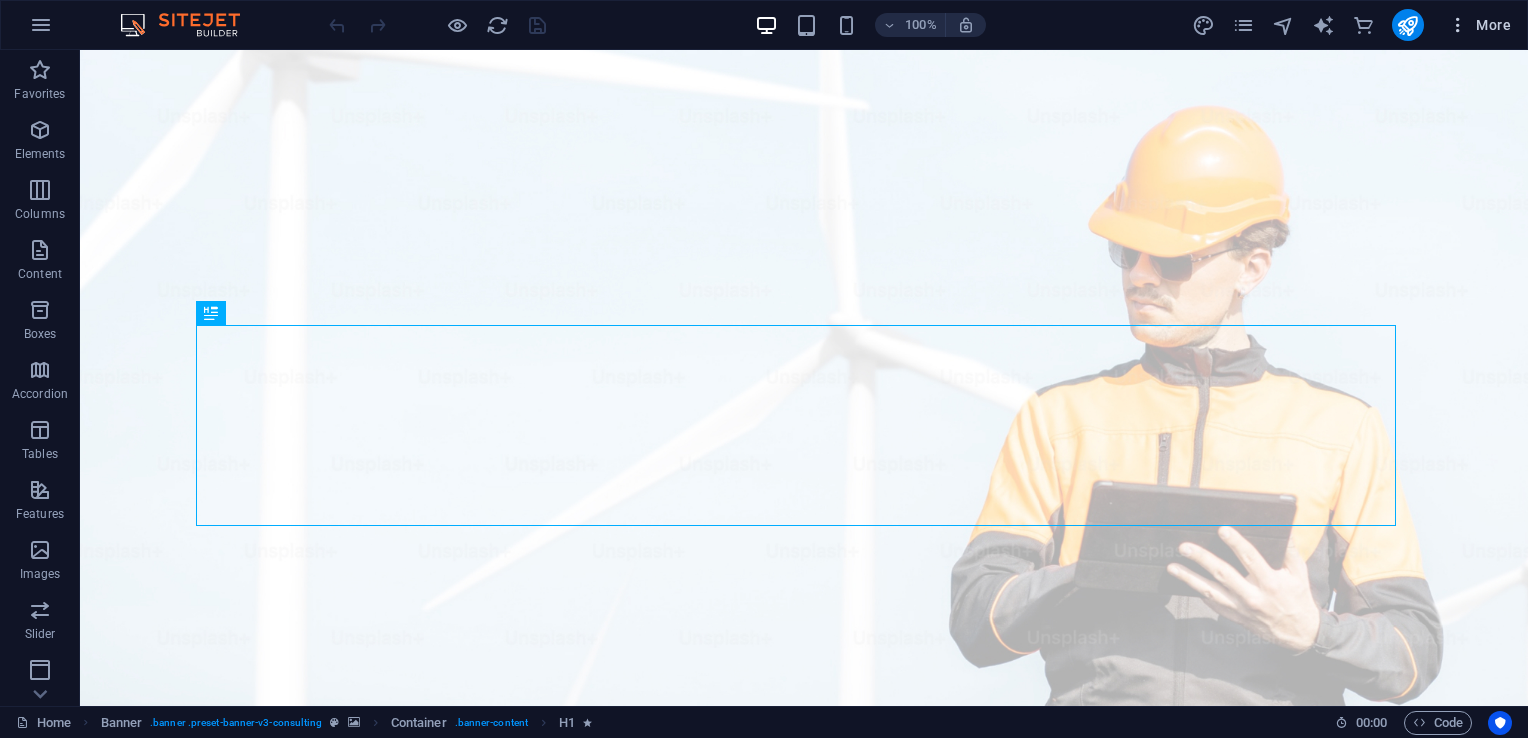 click on "More" at bounding box center [1479, 25] 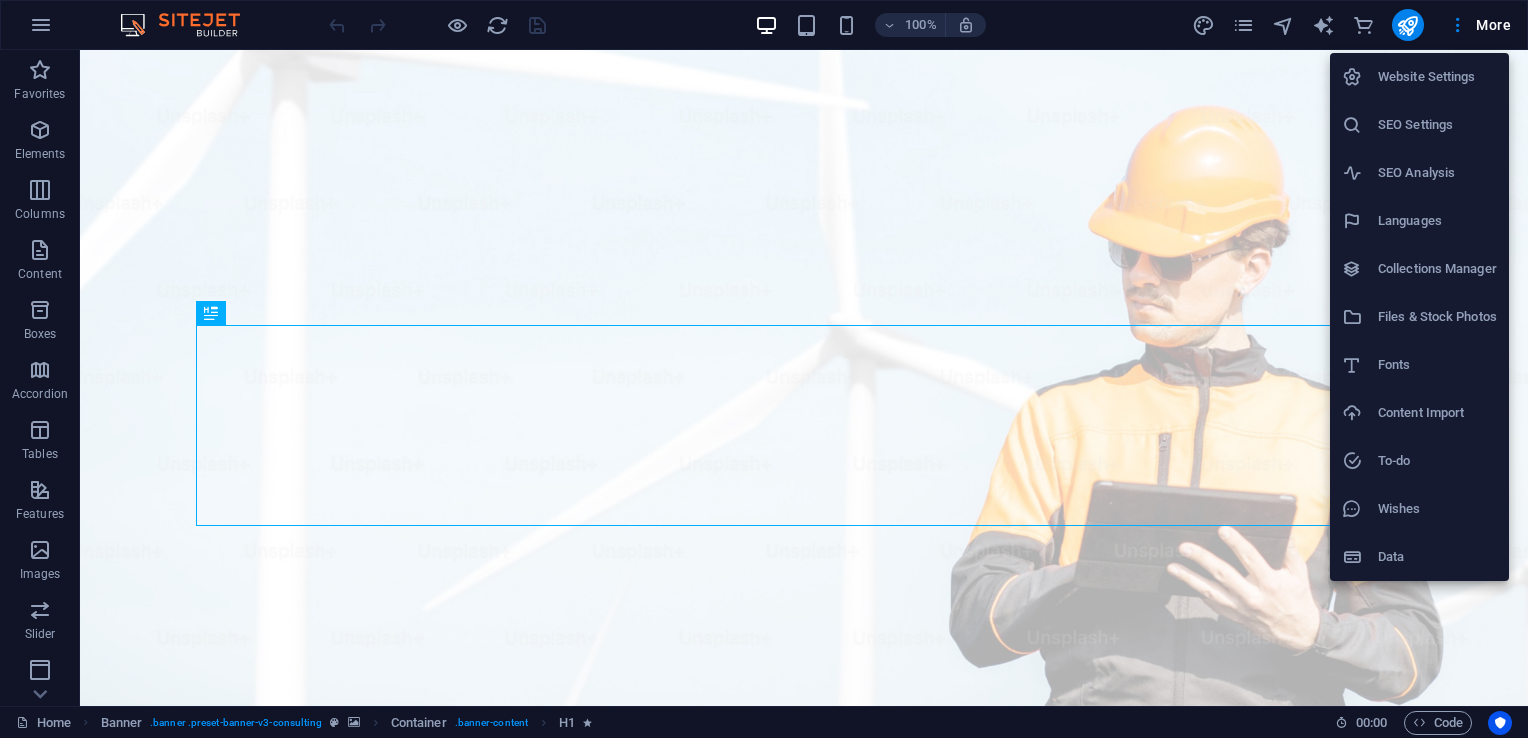 click at bounding box center [764, 369] 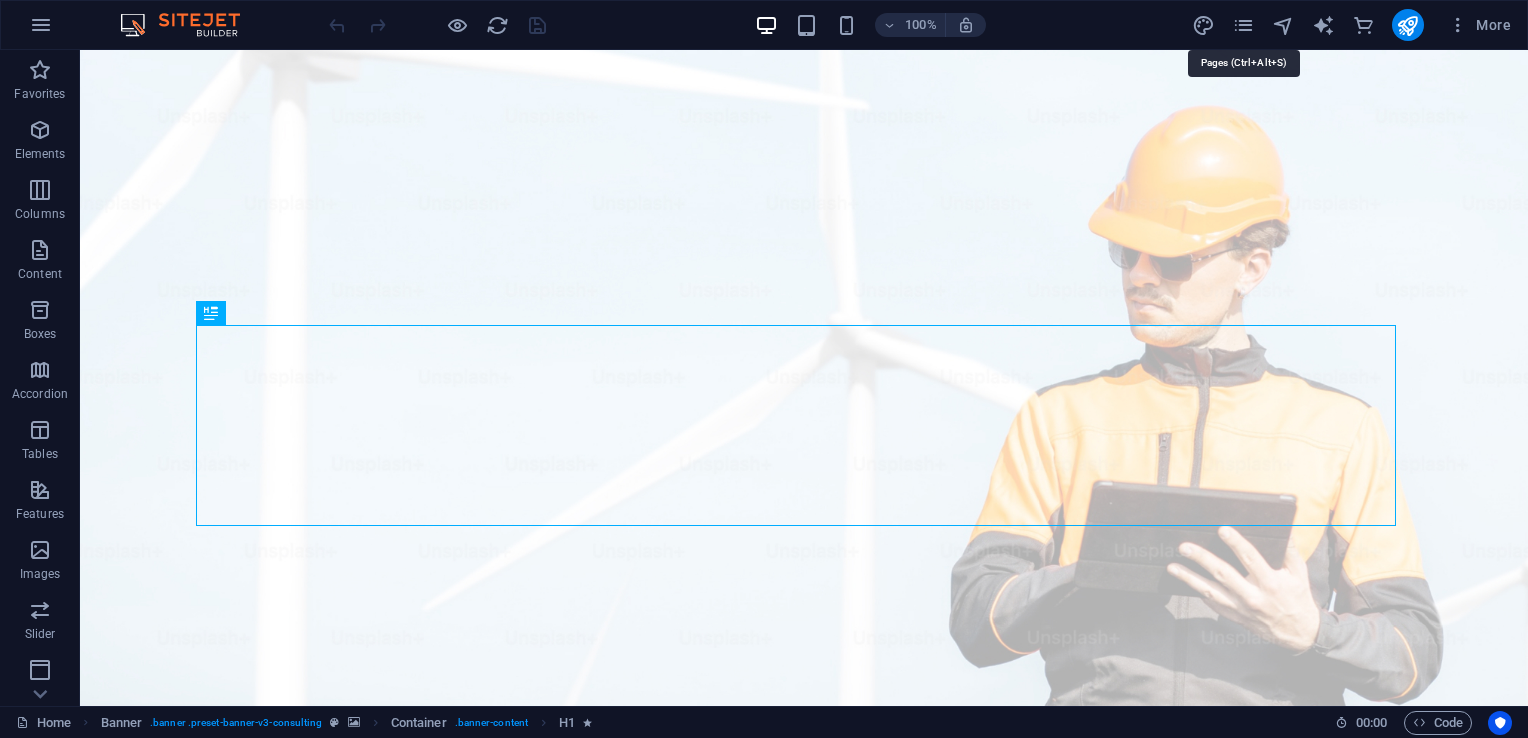 click at bounding box center [1243, 25] 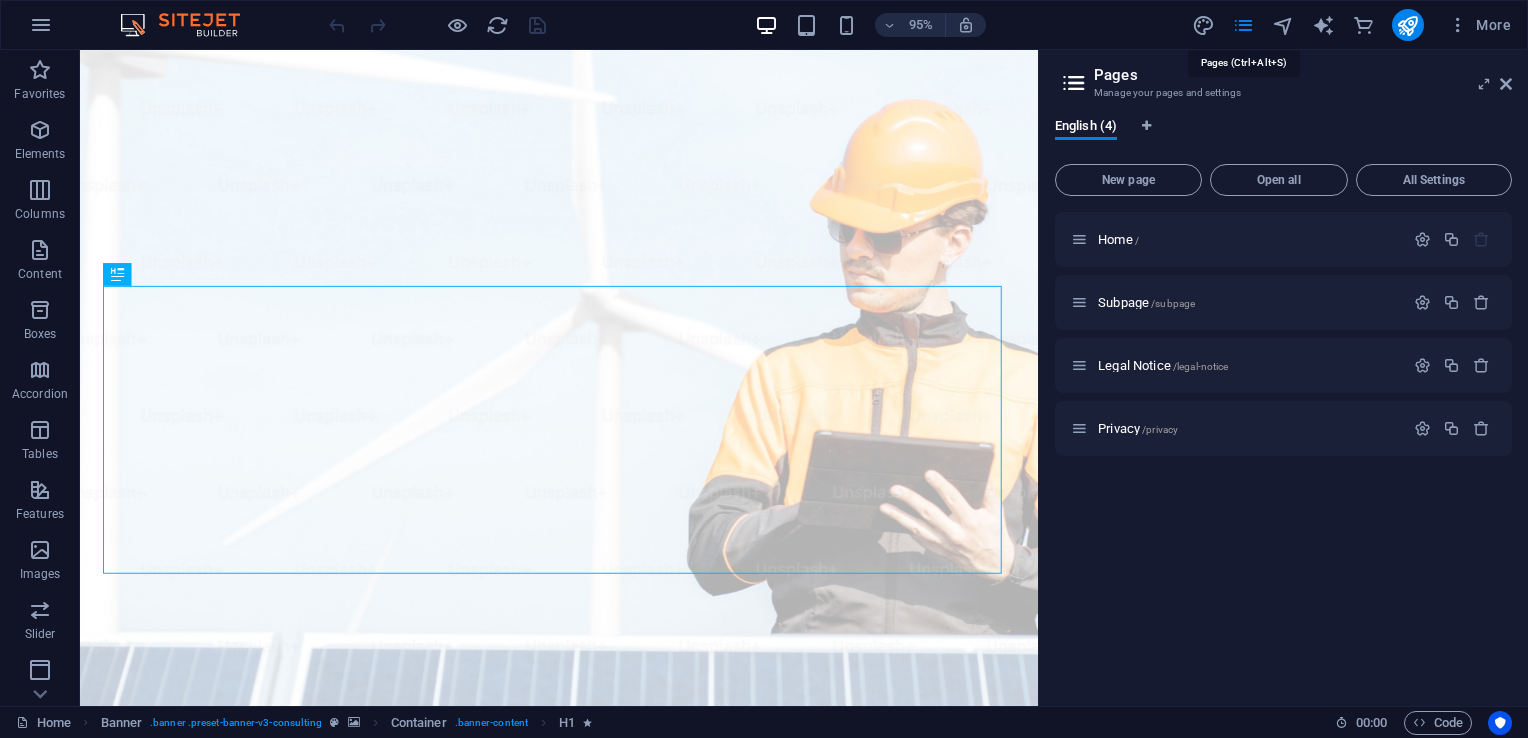 click at bounding box center (1243, 25) 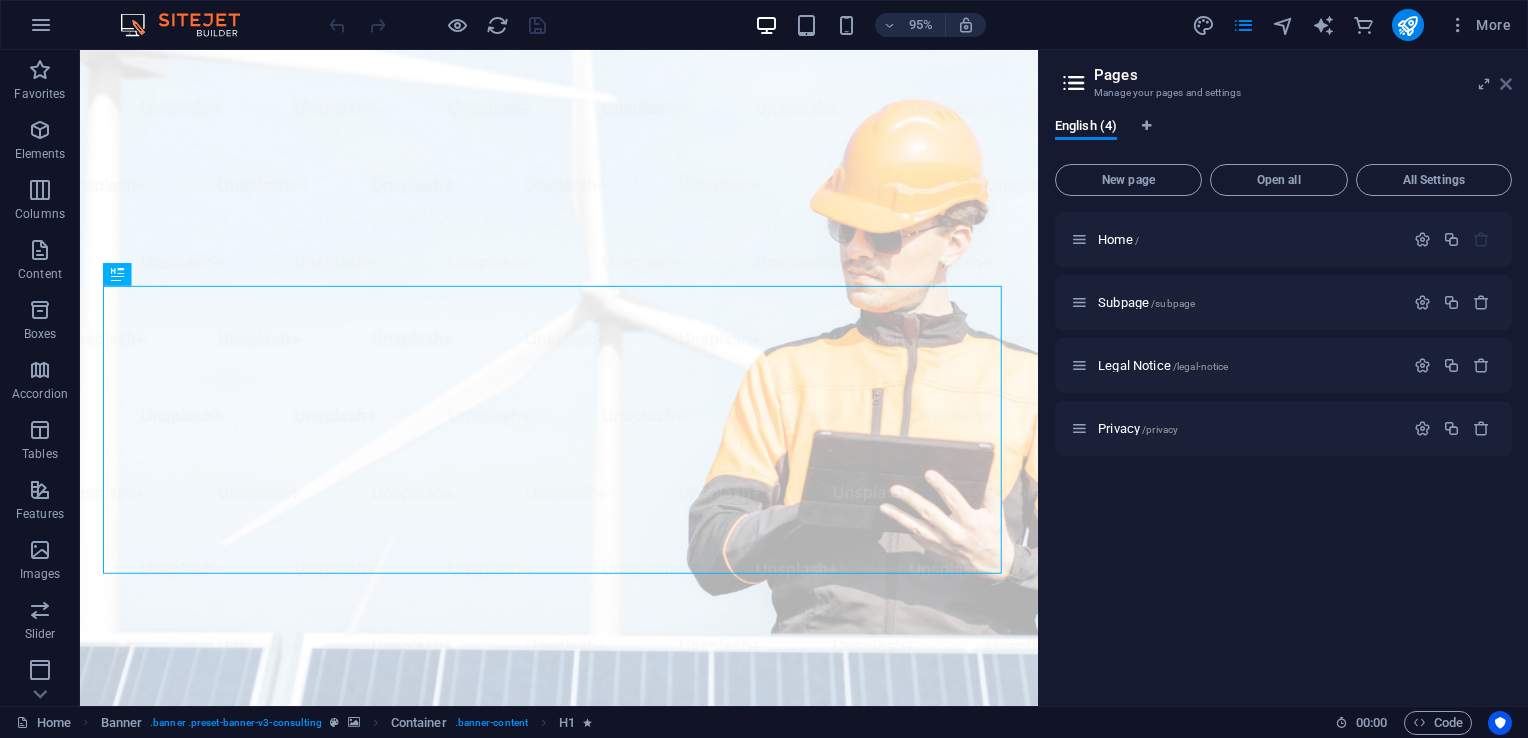 click at bounding box center [1506, 84] 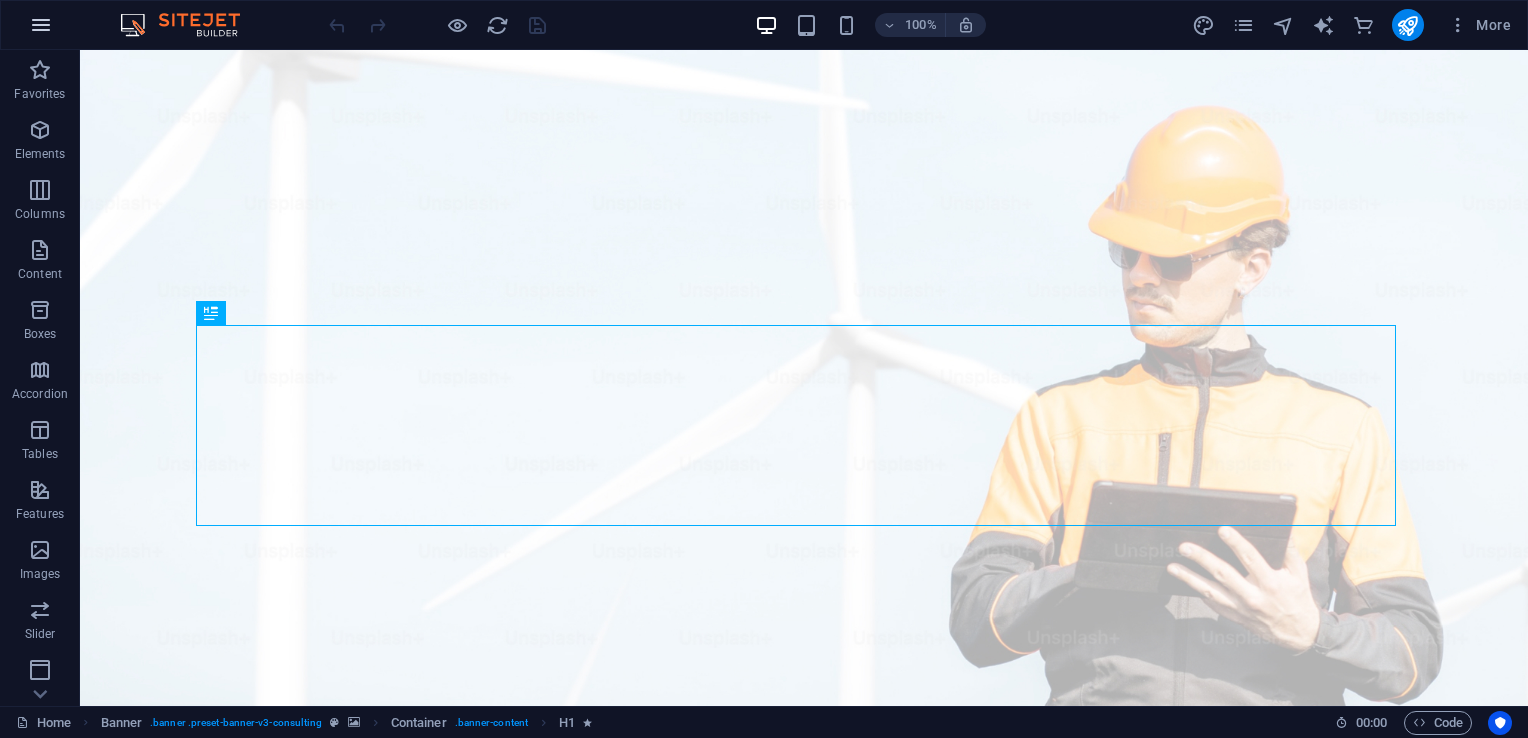 click at bounding box center [41, 25] 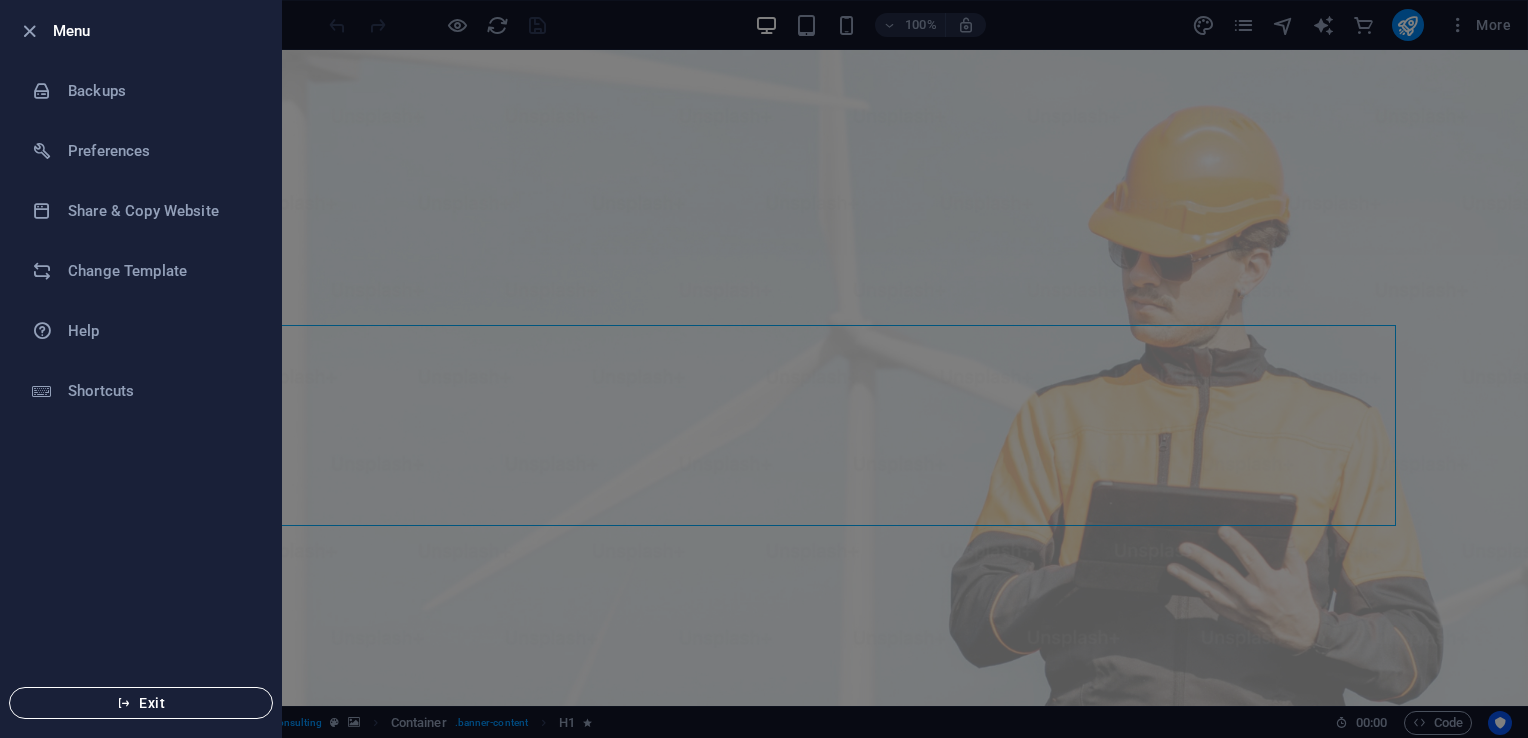 click at bounding box center [124, 703] 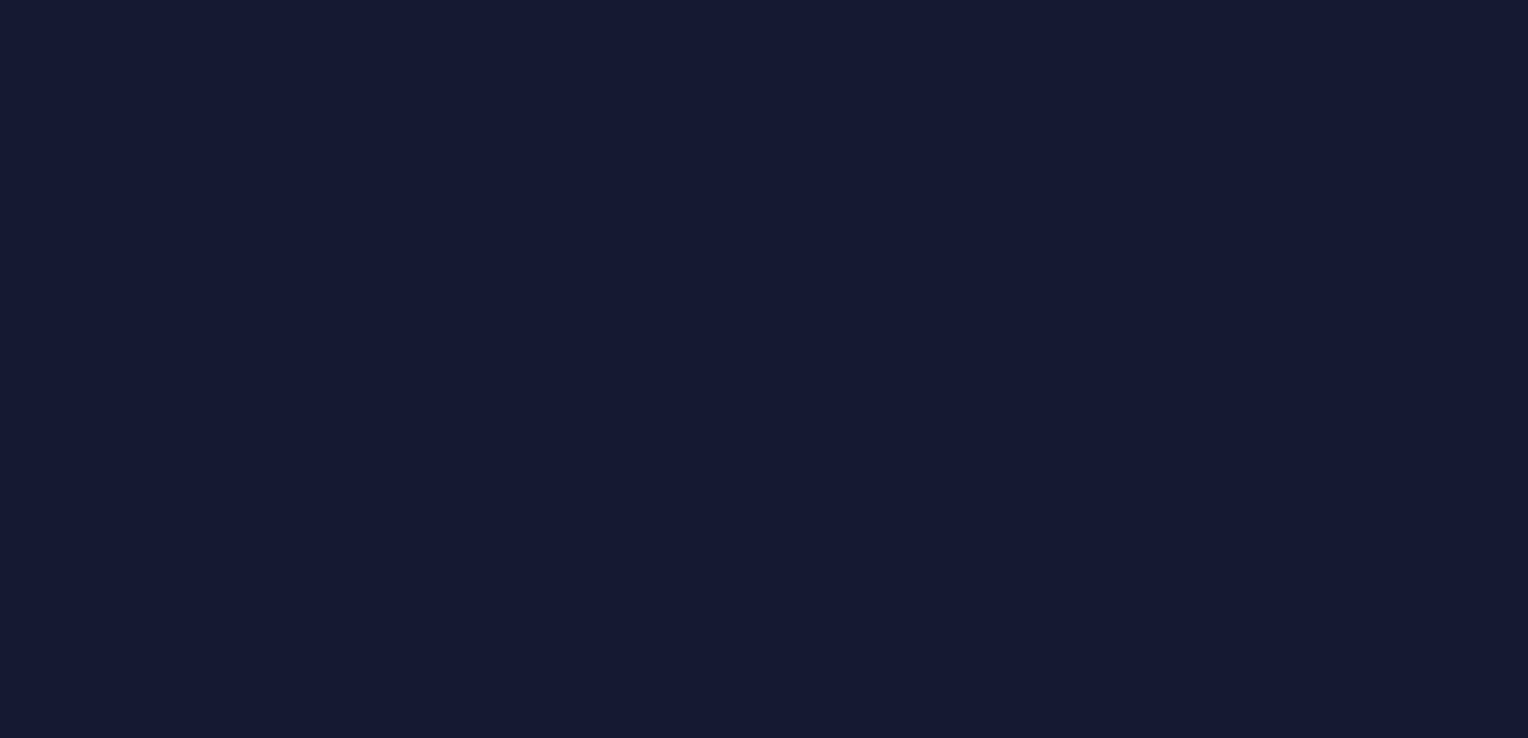 scroll, scrollTop: 0, scrollLeft: 0, axis: both 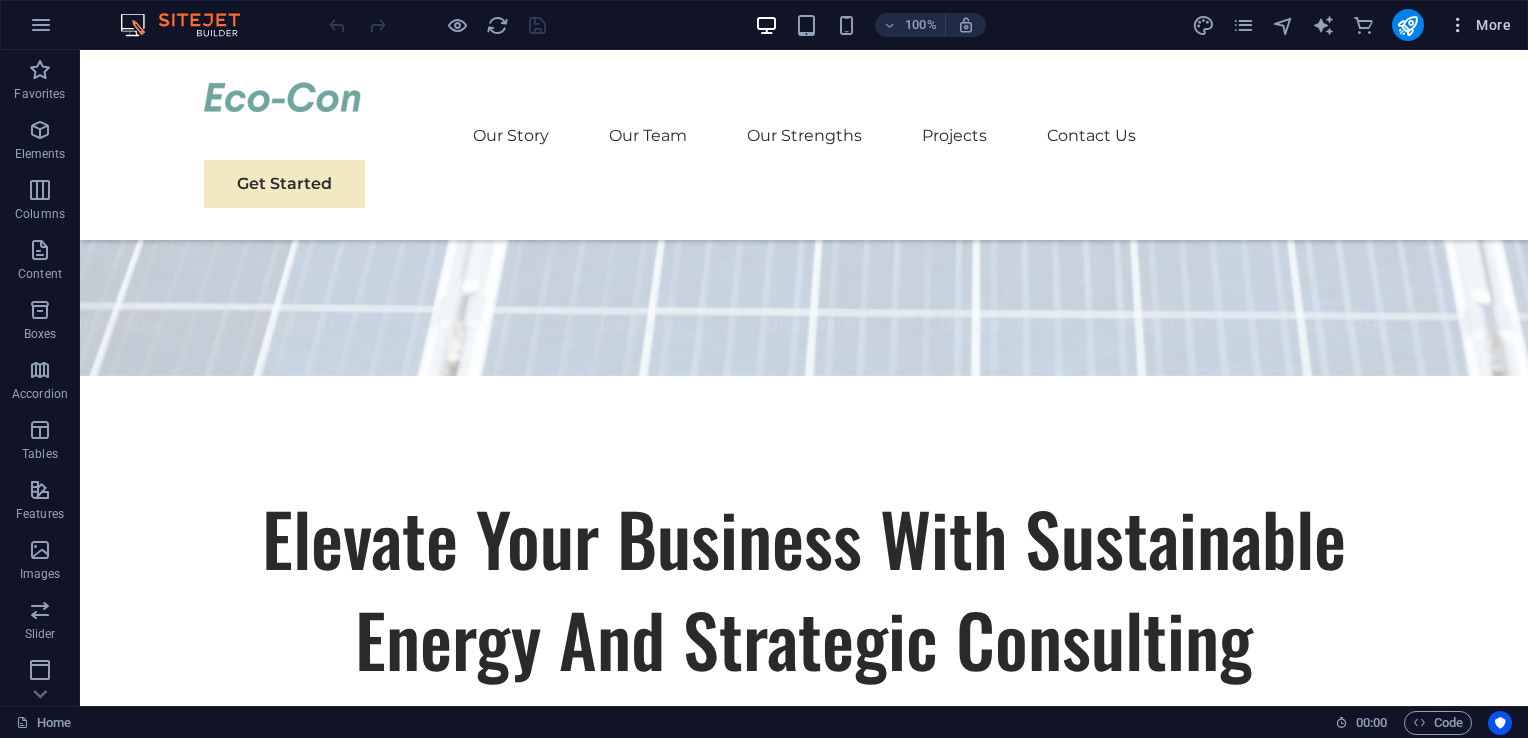click on "More" at bounding box center (1479, 25) 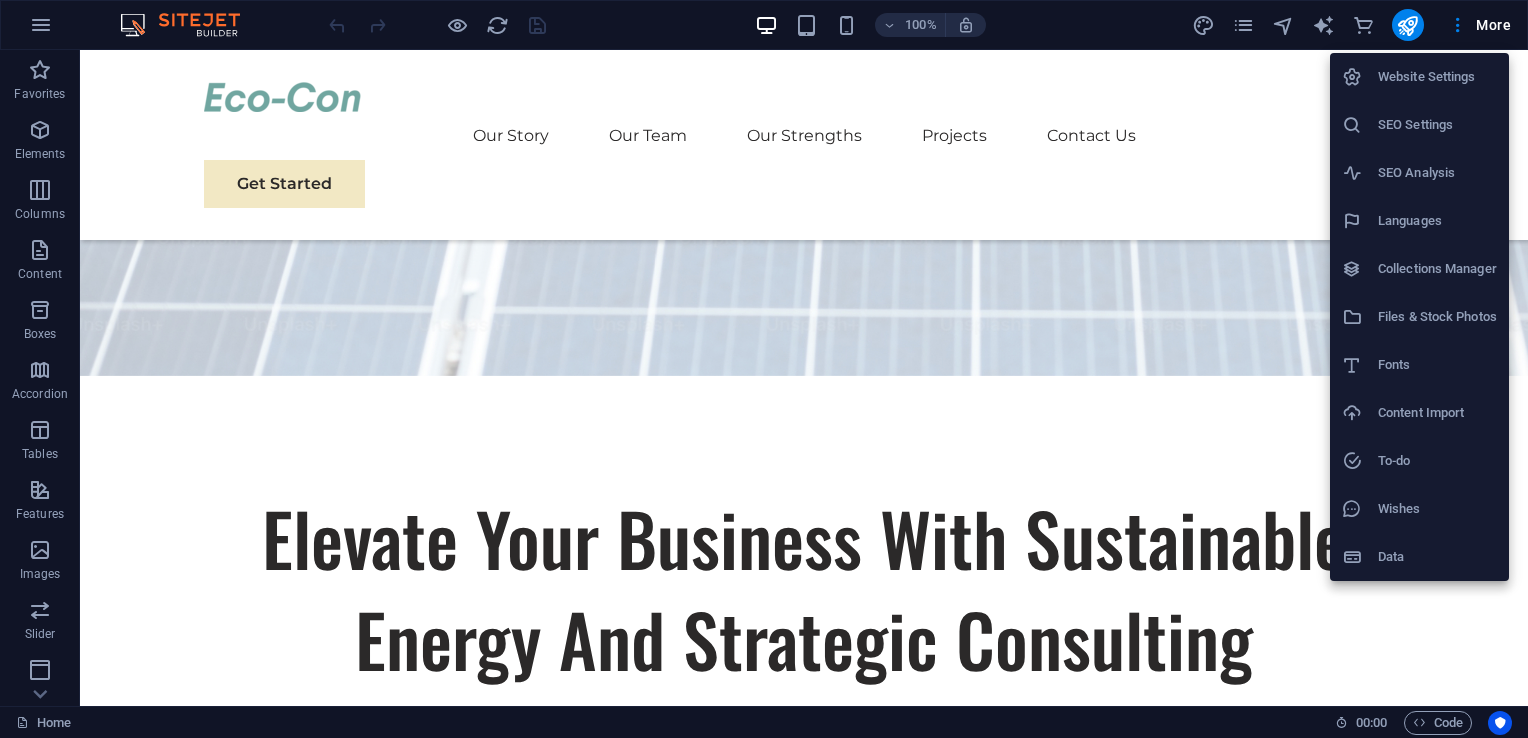 click on "Website Settings" at bounding box center (1419, 77) 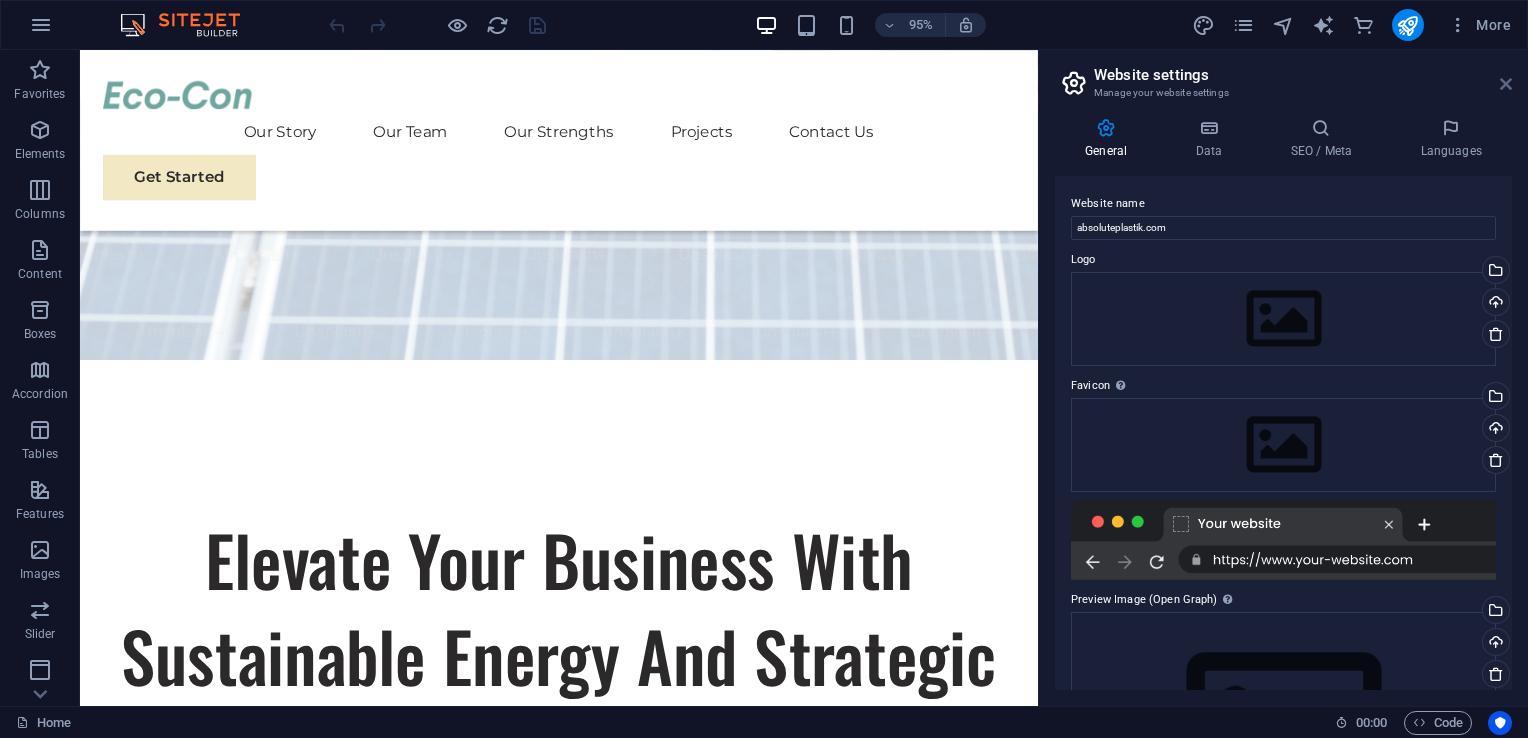 click at bounding box center (1506, 84) 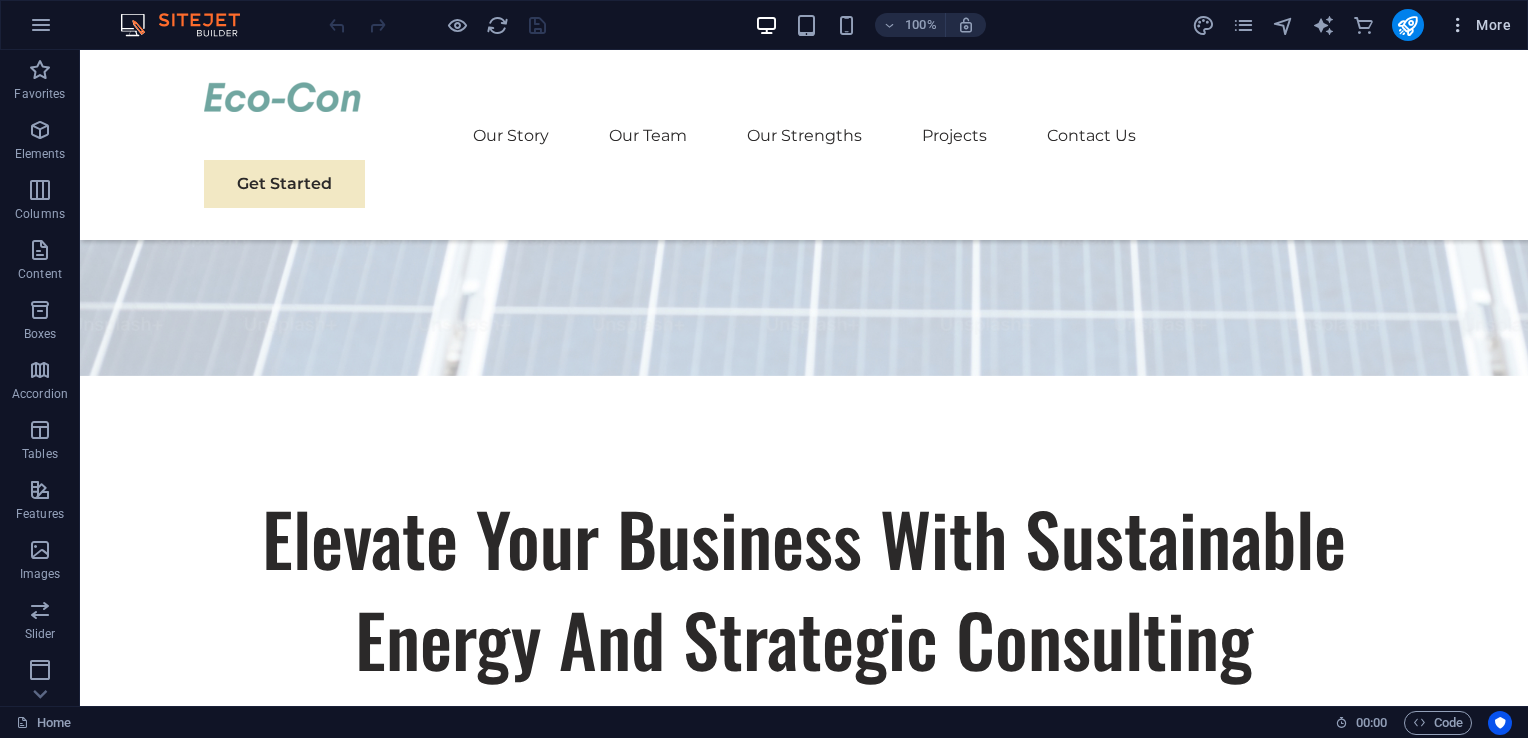 click at bounding box center [1458, 25] 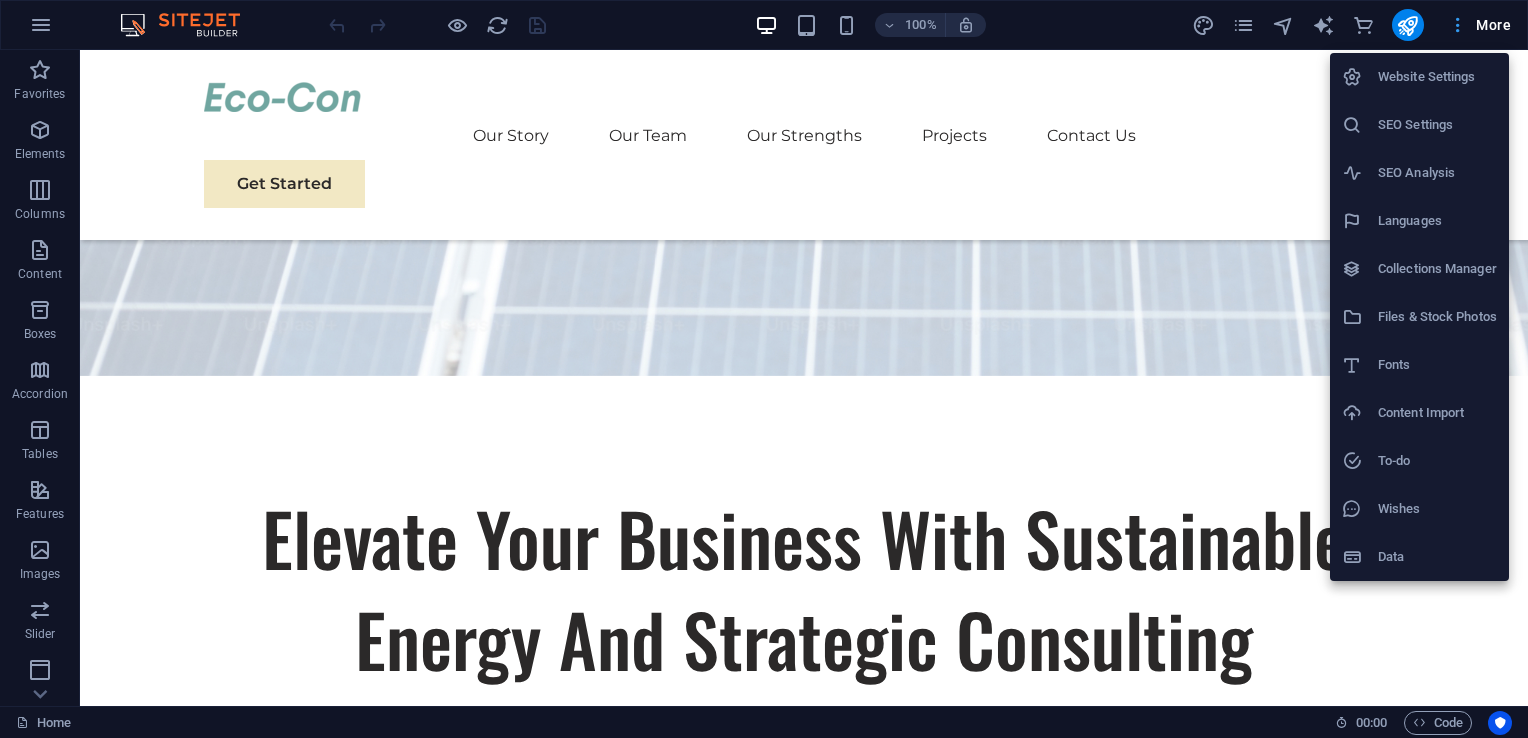 click at bounding box center (764, 369) 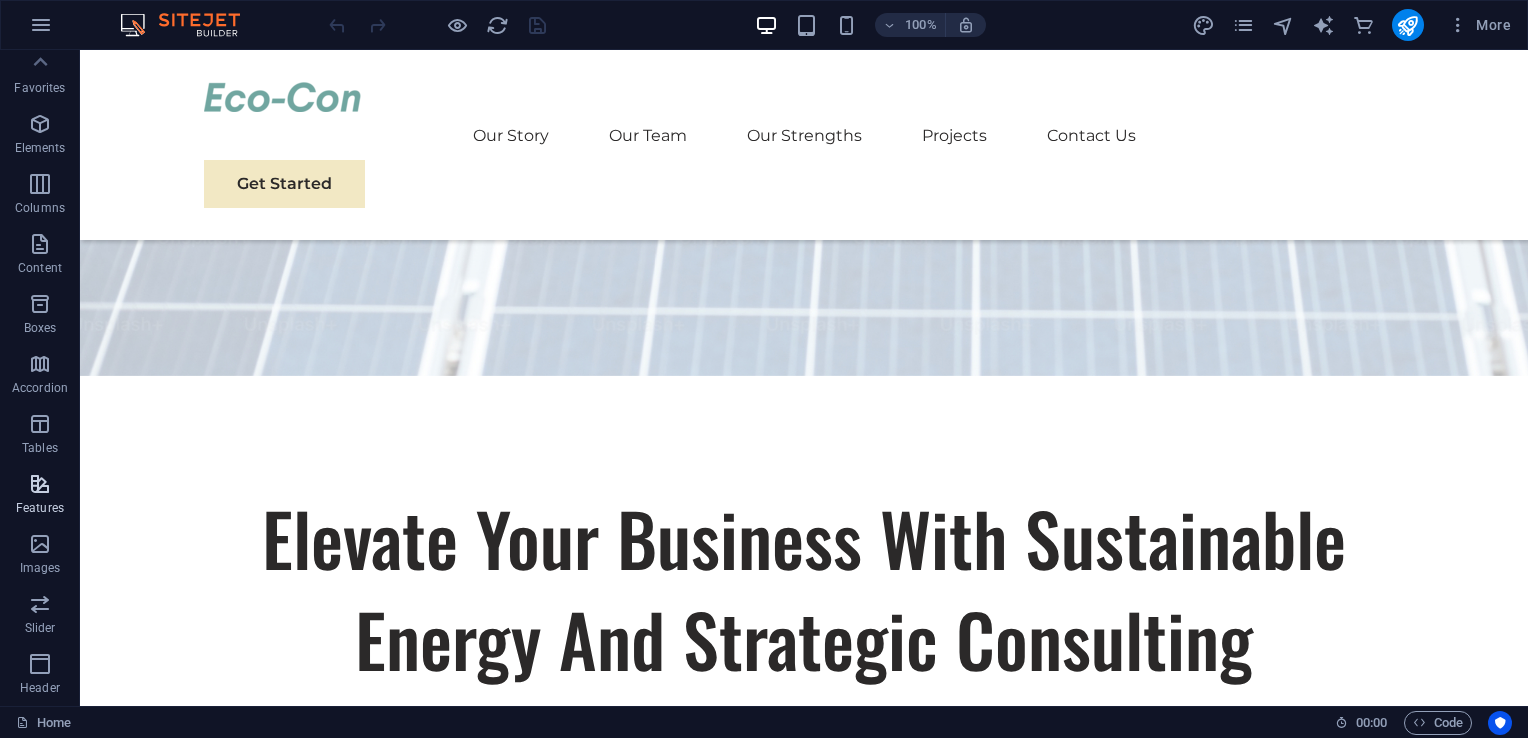 scroll, scrollTop: 0, scrollLeft: 0, axis: both 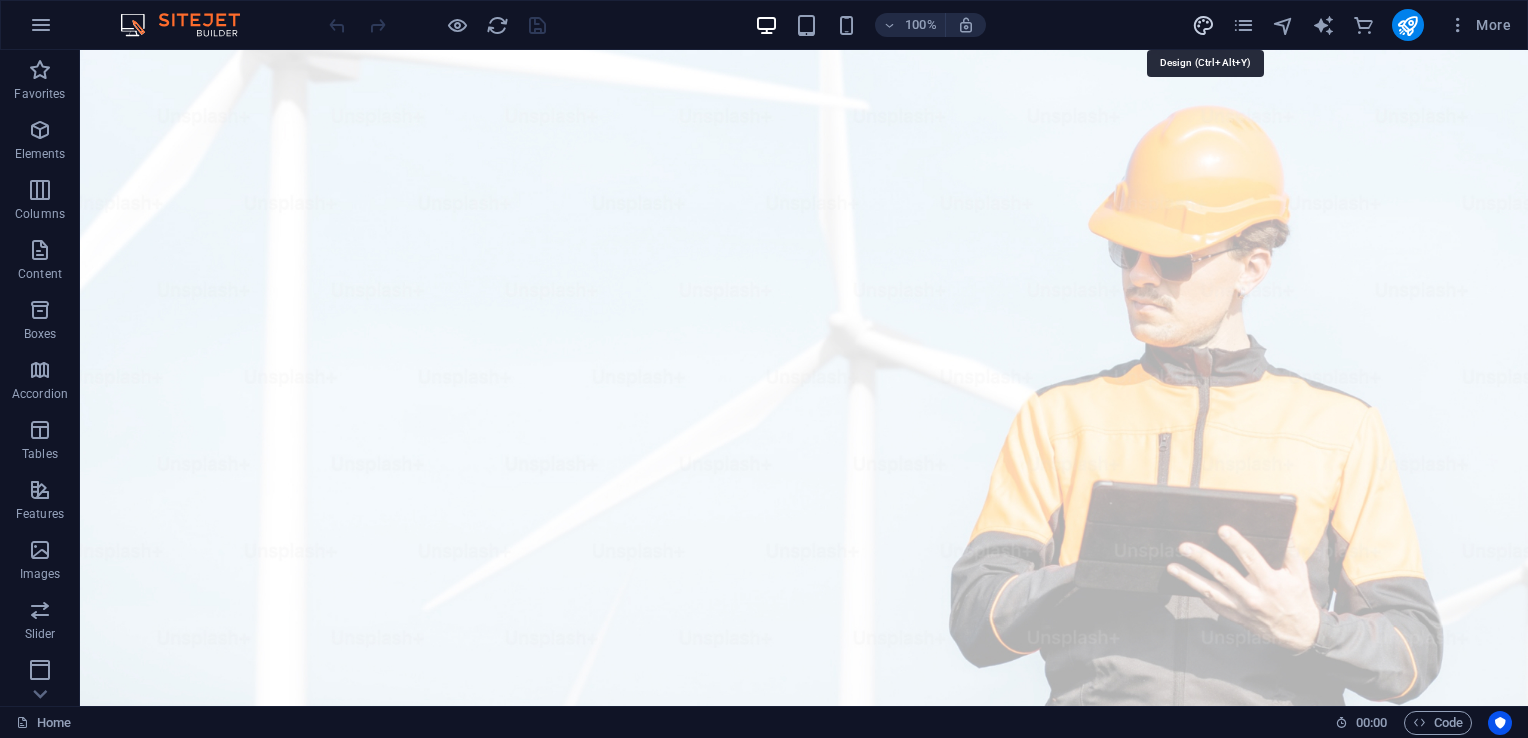 click at bounding box center (1203, 25) 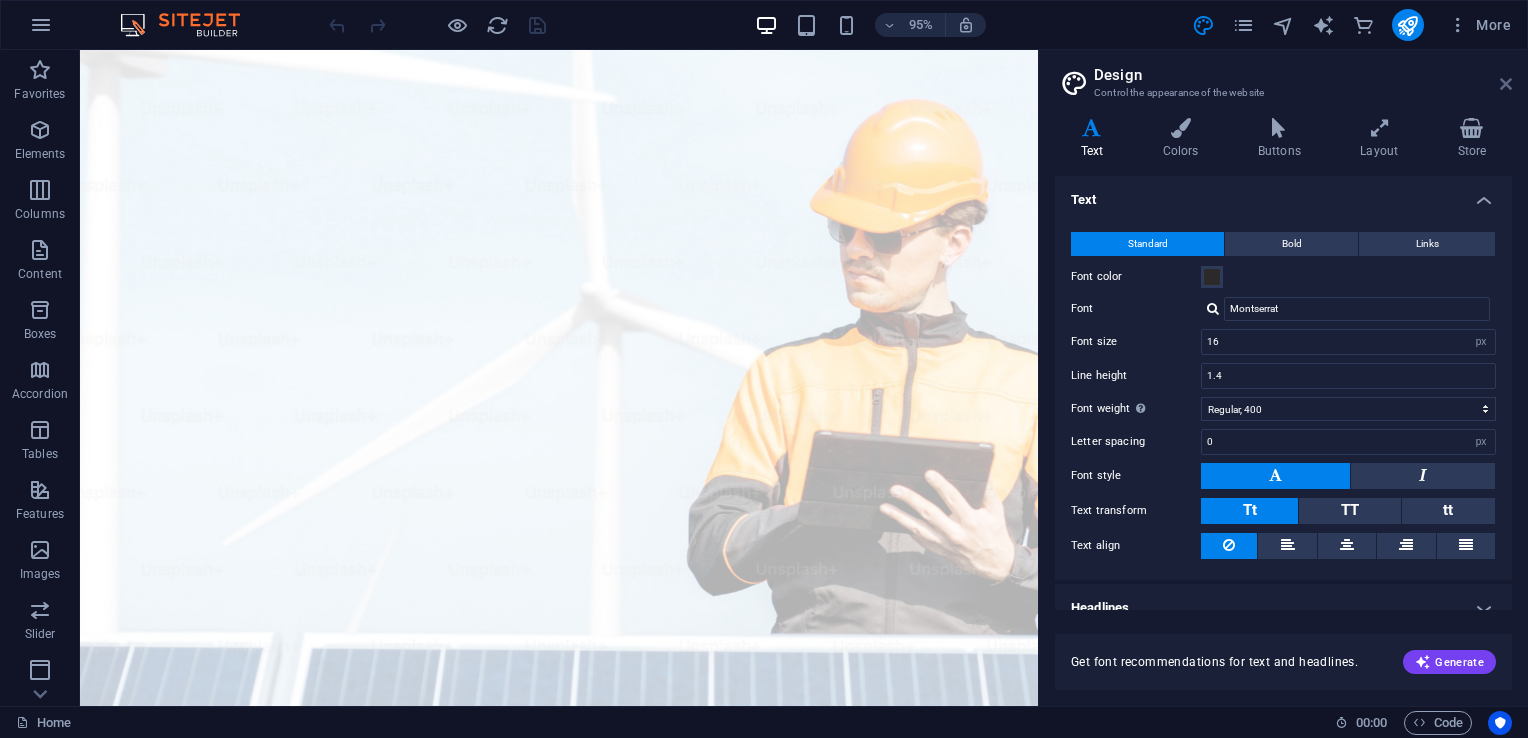 click at bounding box center [1506, 84] 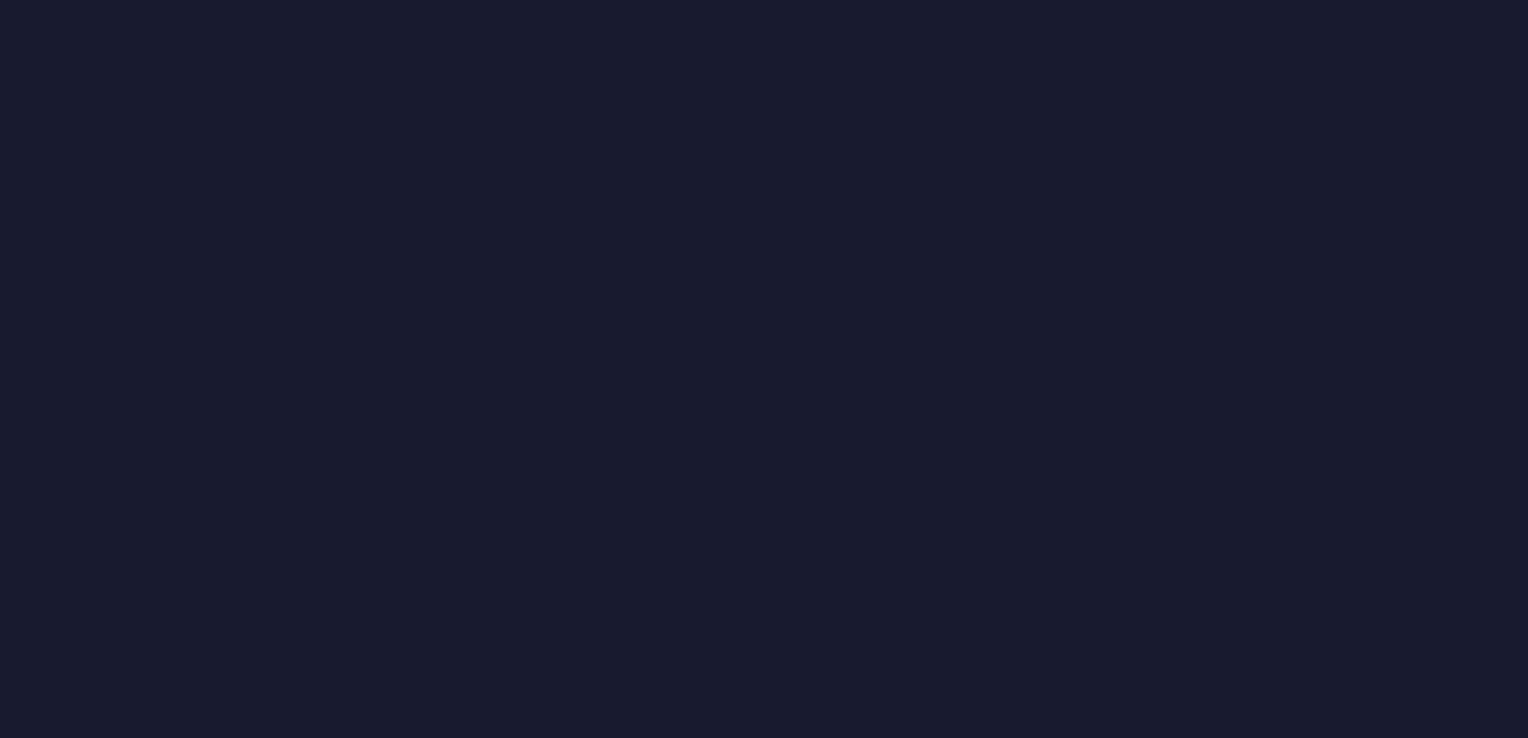 scroll, scrollTop: 0, scrollLeft: 0, axis: both 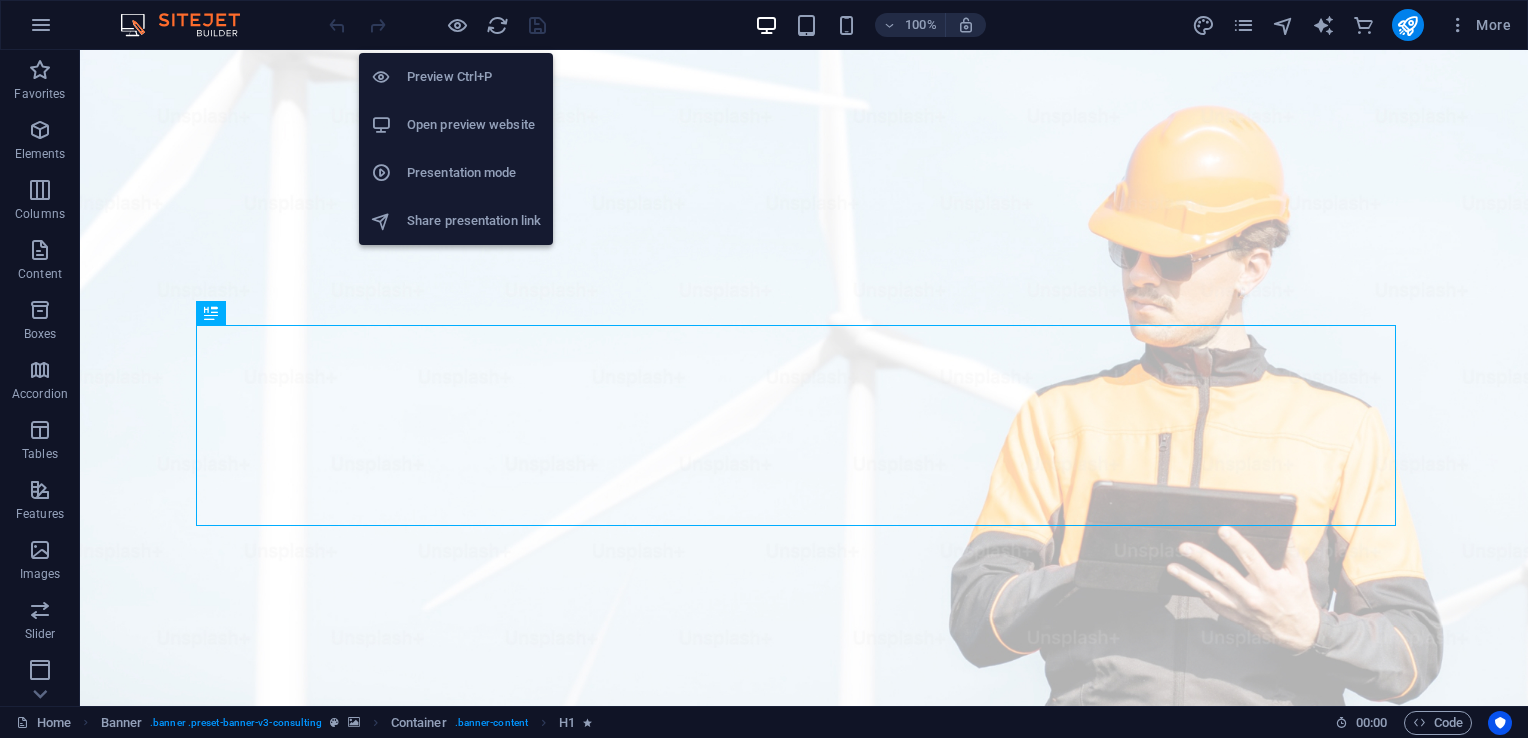 click on "Open preview website" at bounding box center (474, 125) 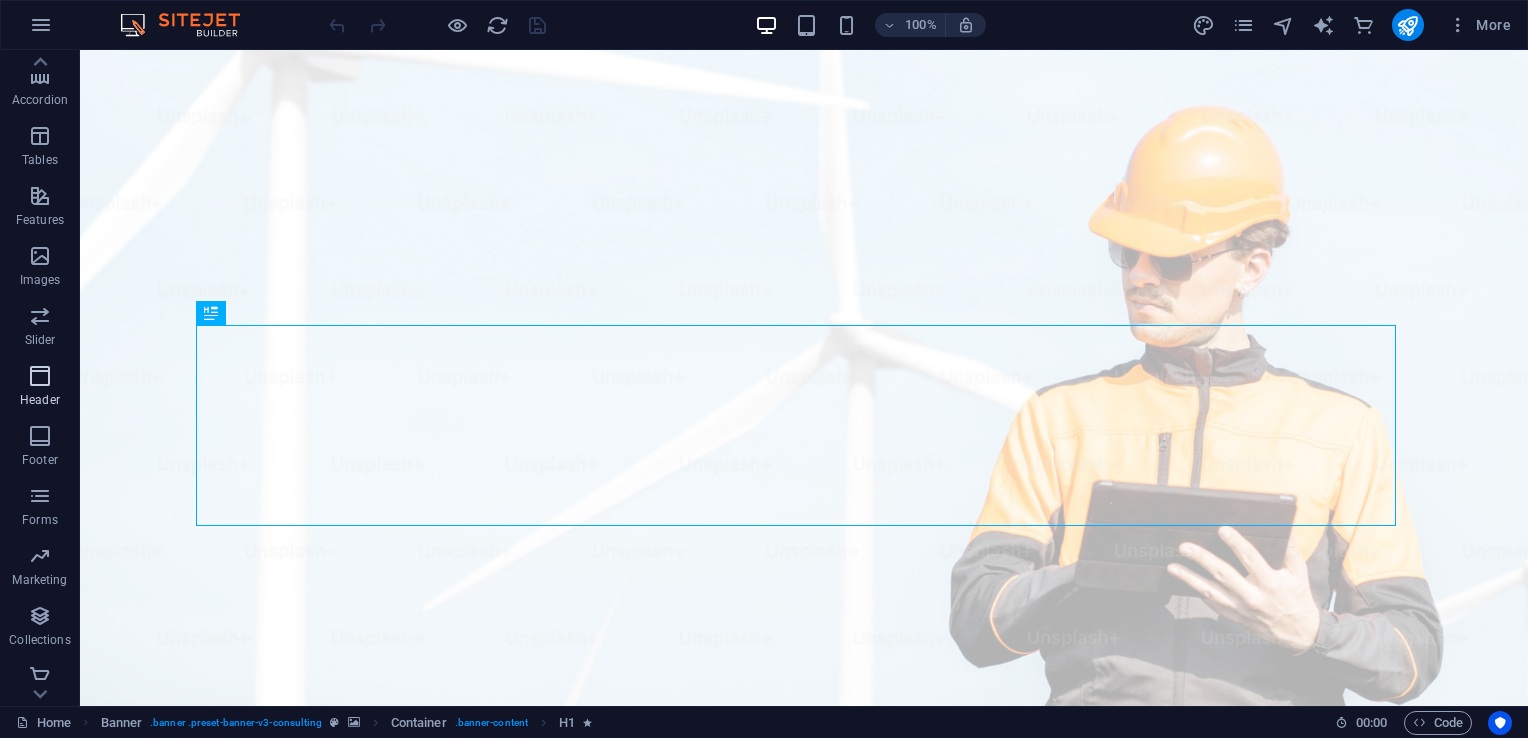 scroll, scrollTop: 303, scrollLeft: 0, axis: vertical 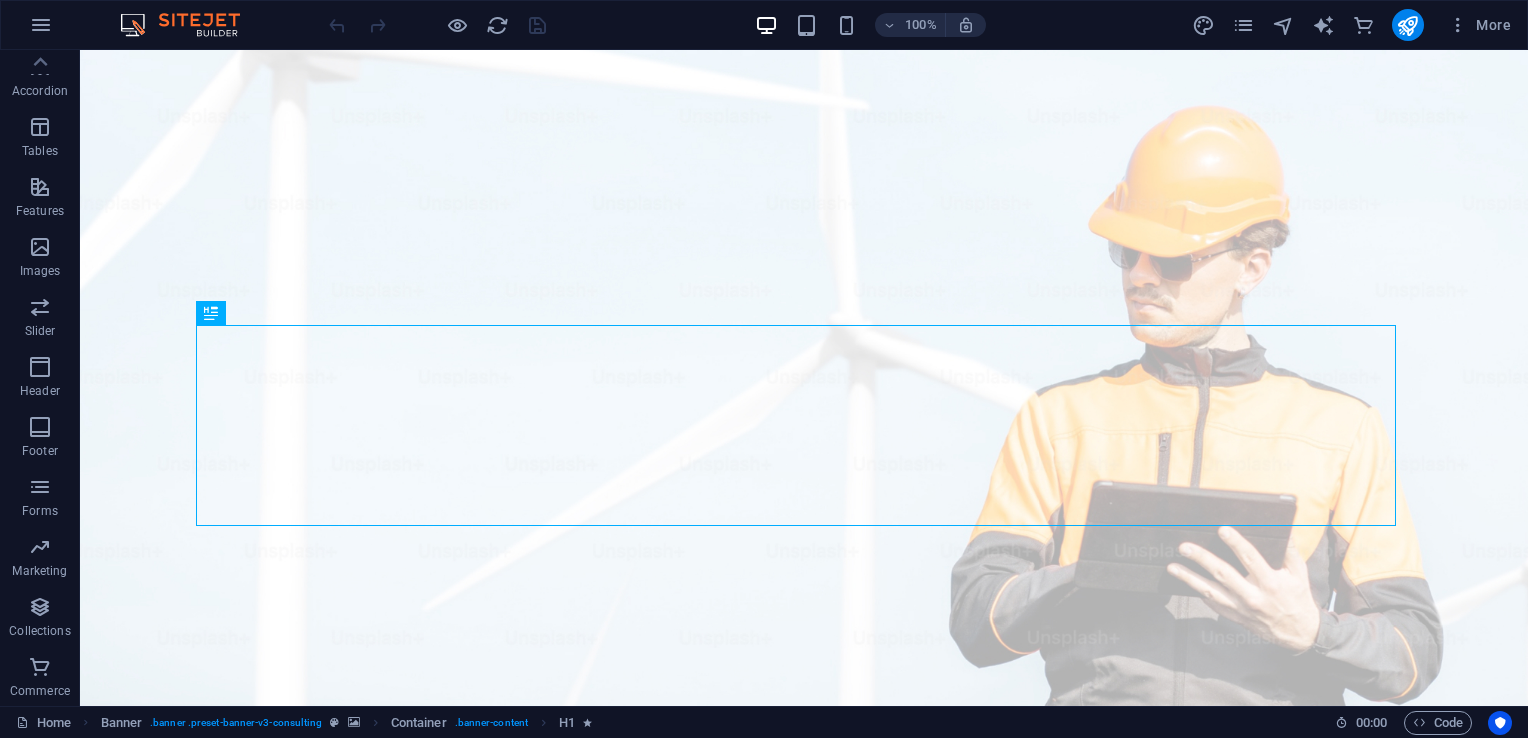 click at bounding box center (190, 25) 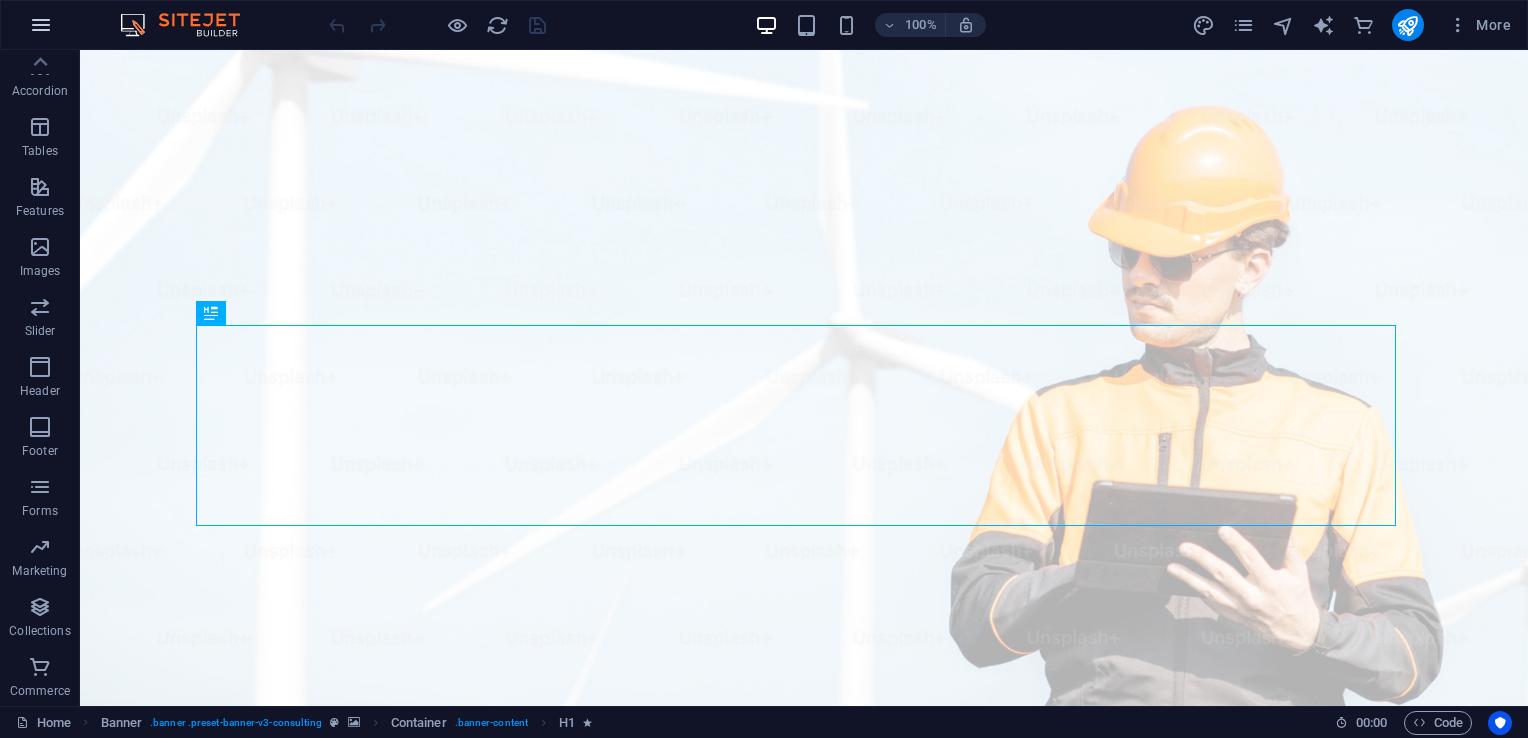 click at bounding box center [41, 25] 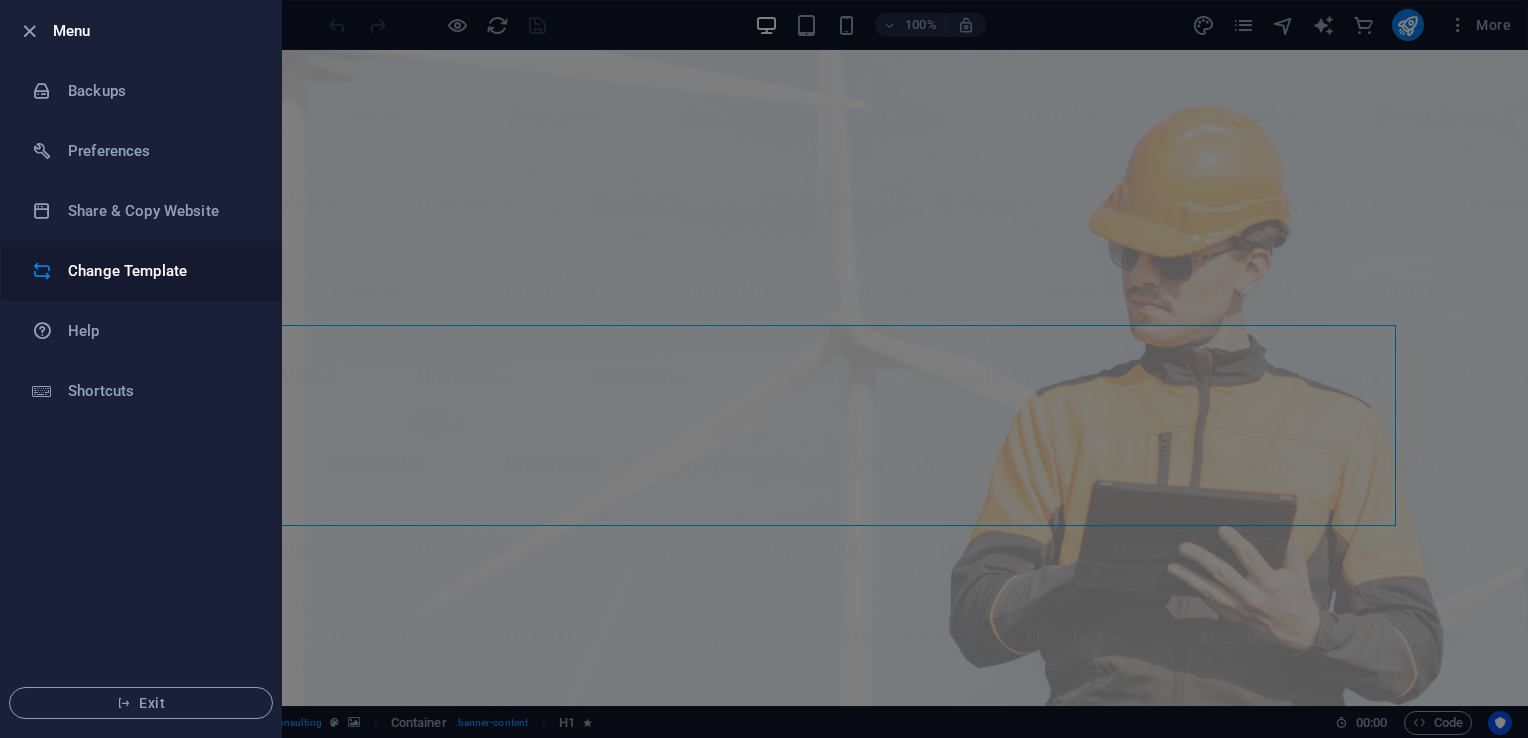 click on "Change Template" at bounding box center [160, 271] 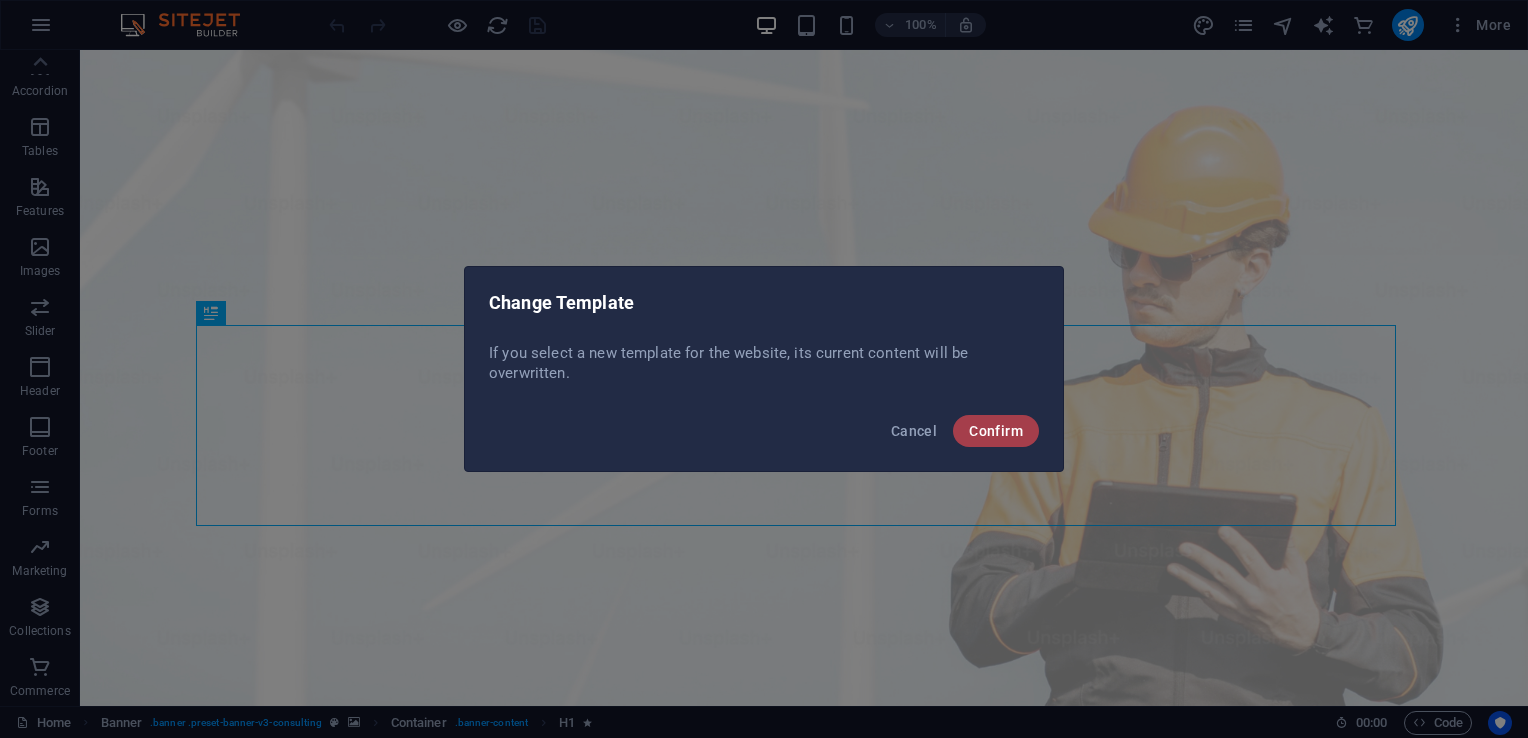 click on "Confirm" at bounding box center (996, 431) 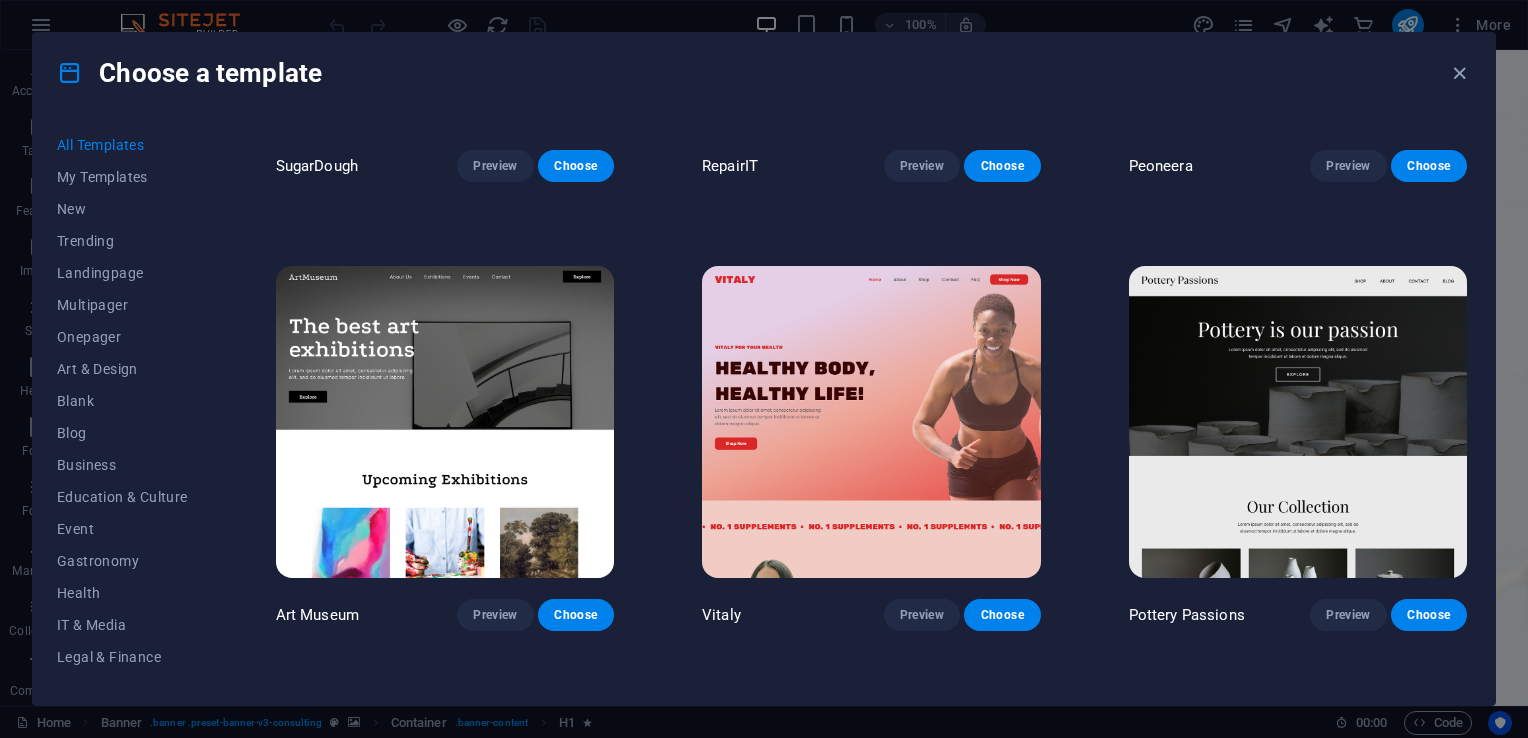 scroll, scrollTop: 307, scrollLeft: 0, axis: vertical 